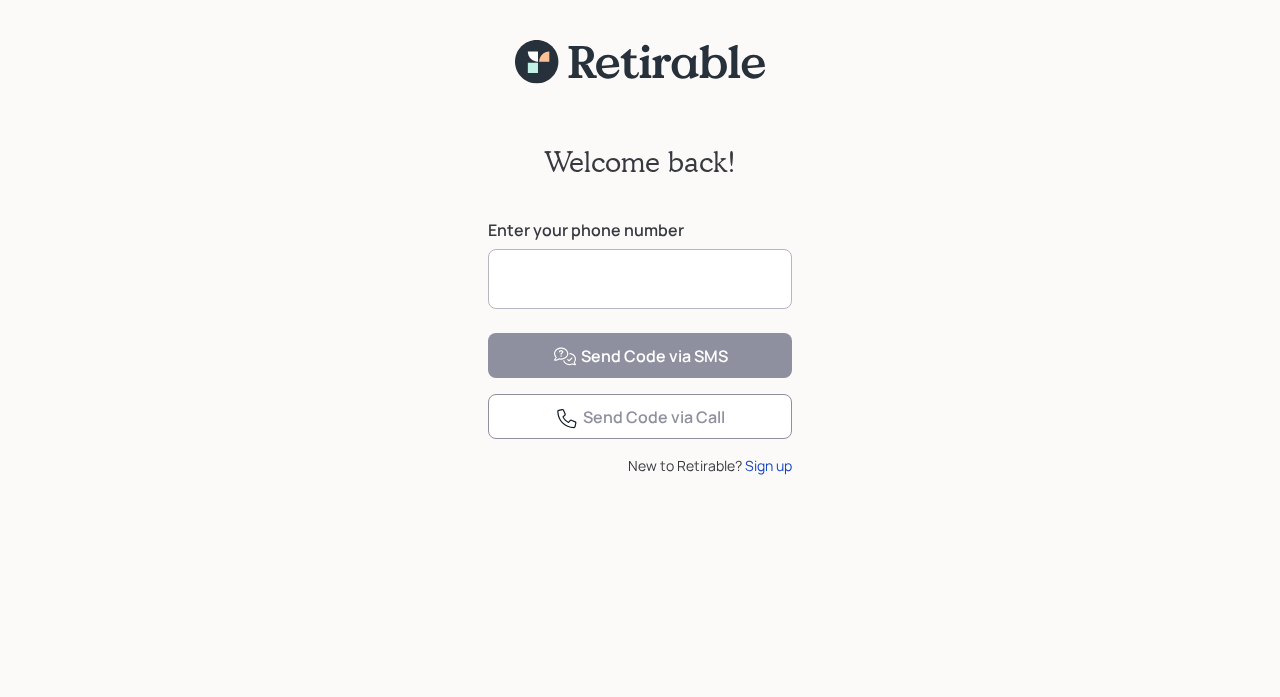 click at bounding box center [640, 279] 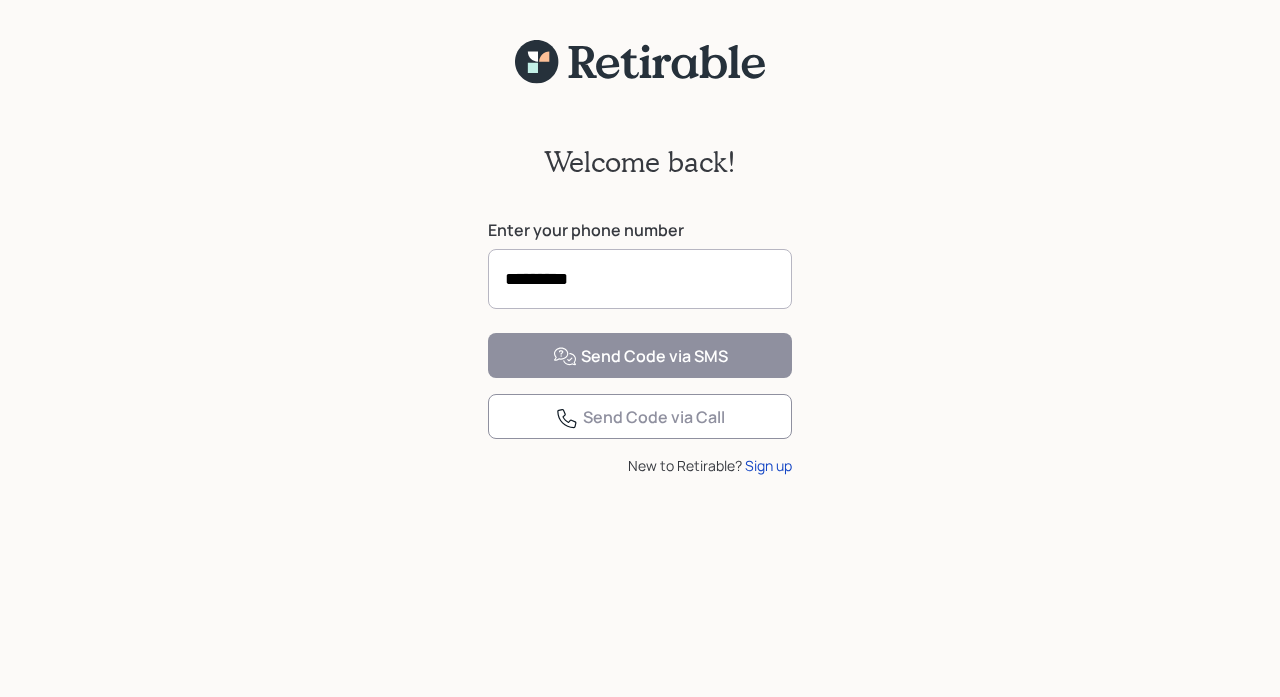 type on "**********" 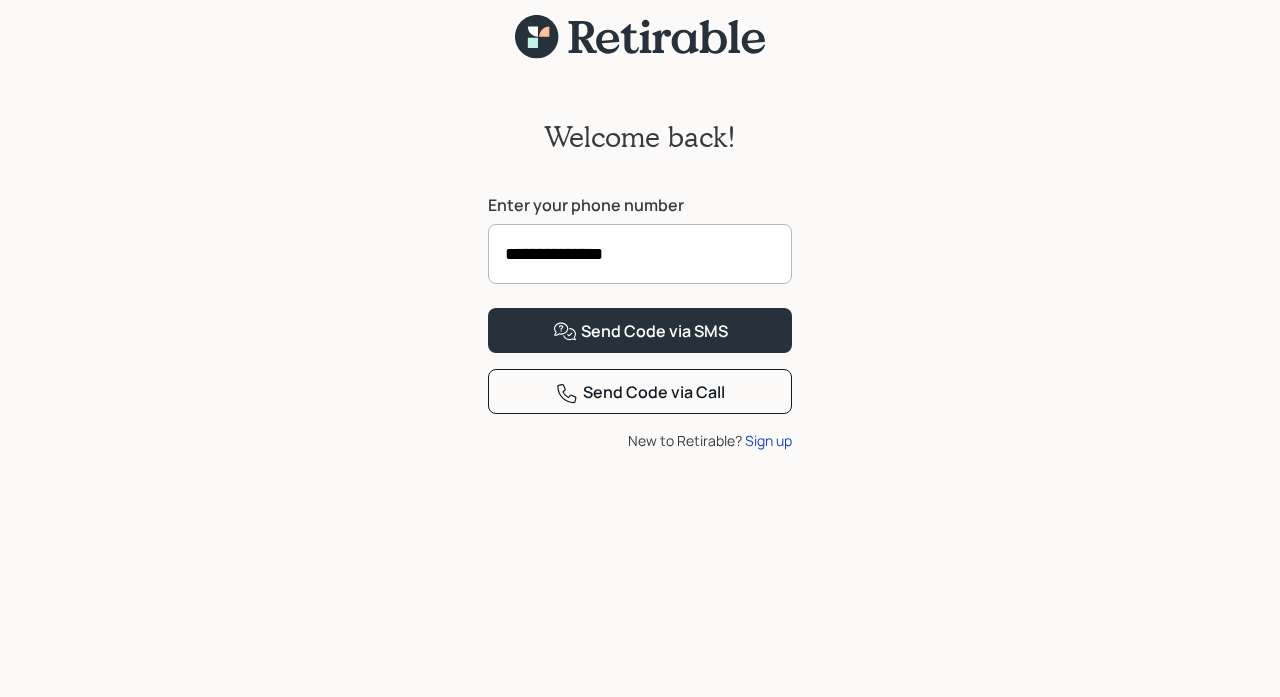 scroll, scrollTop: 25, scrollLeft: 0, axis: vertical 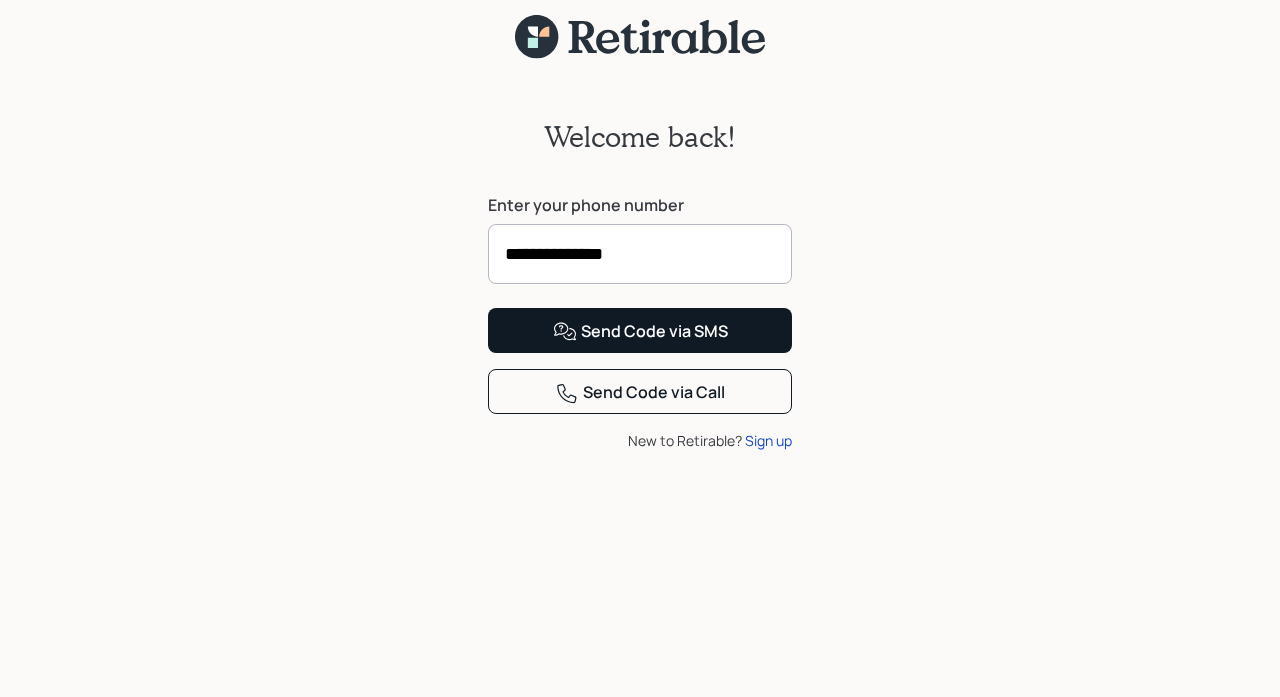click on "Send Code via SMS" at bounding box center [640, 332] 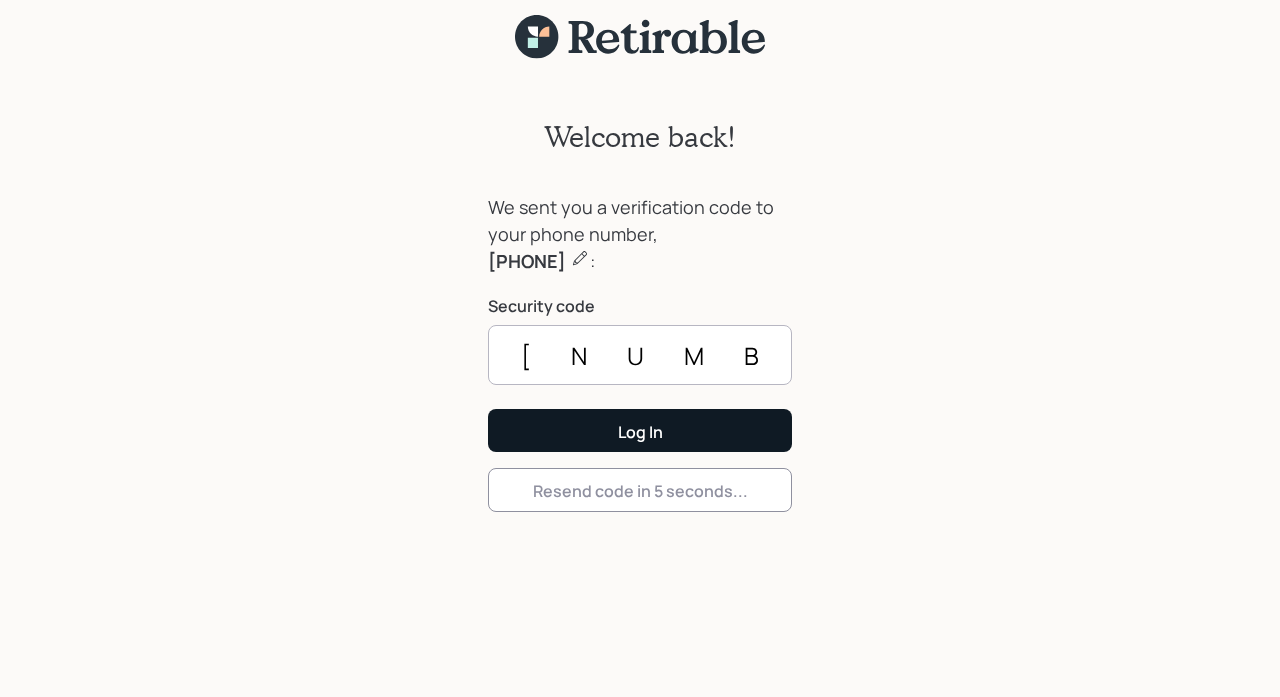 type on "[NUMBER]" 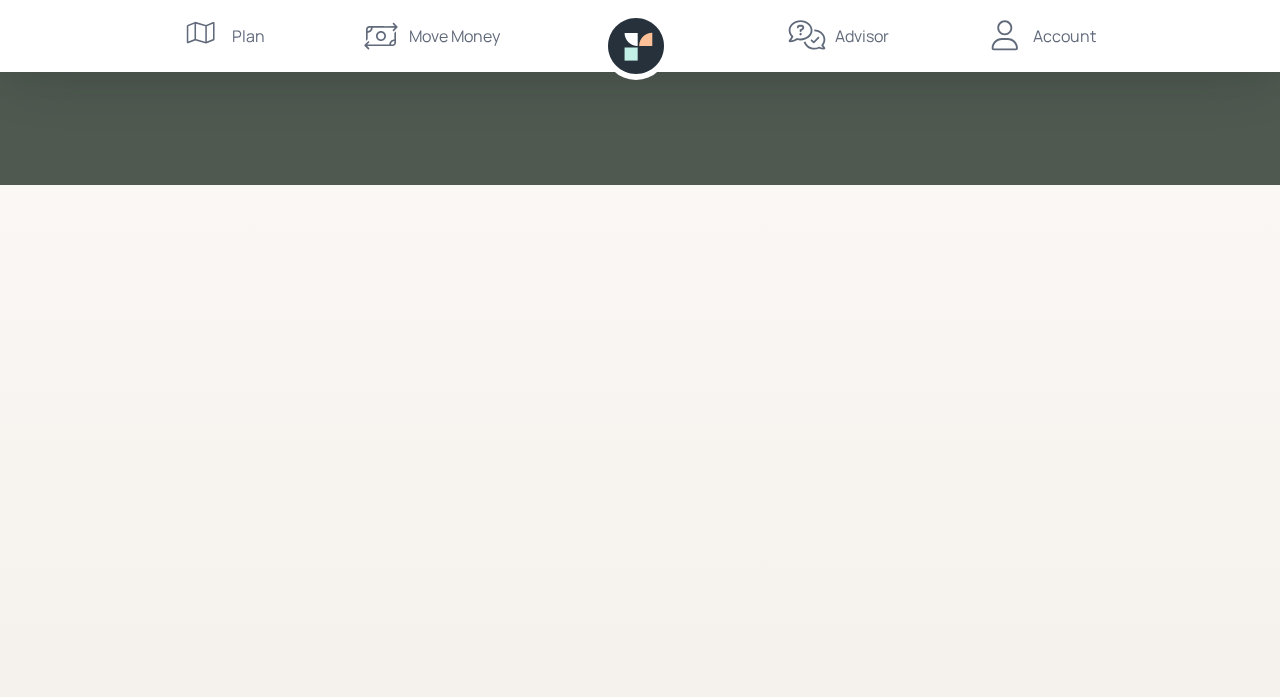 scroll, scrollTop: 0, scrollLeft: 0, axis: both 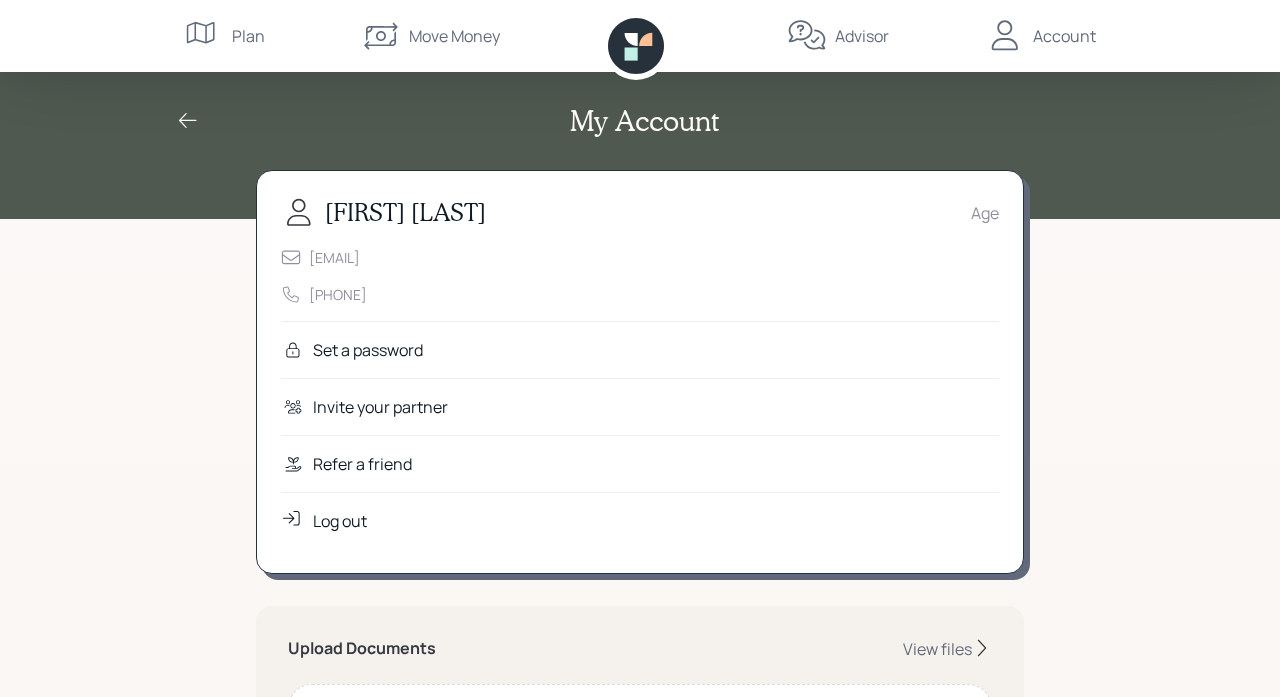 click on "Set a password" at bounding box center [368, 350] 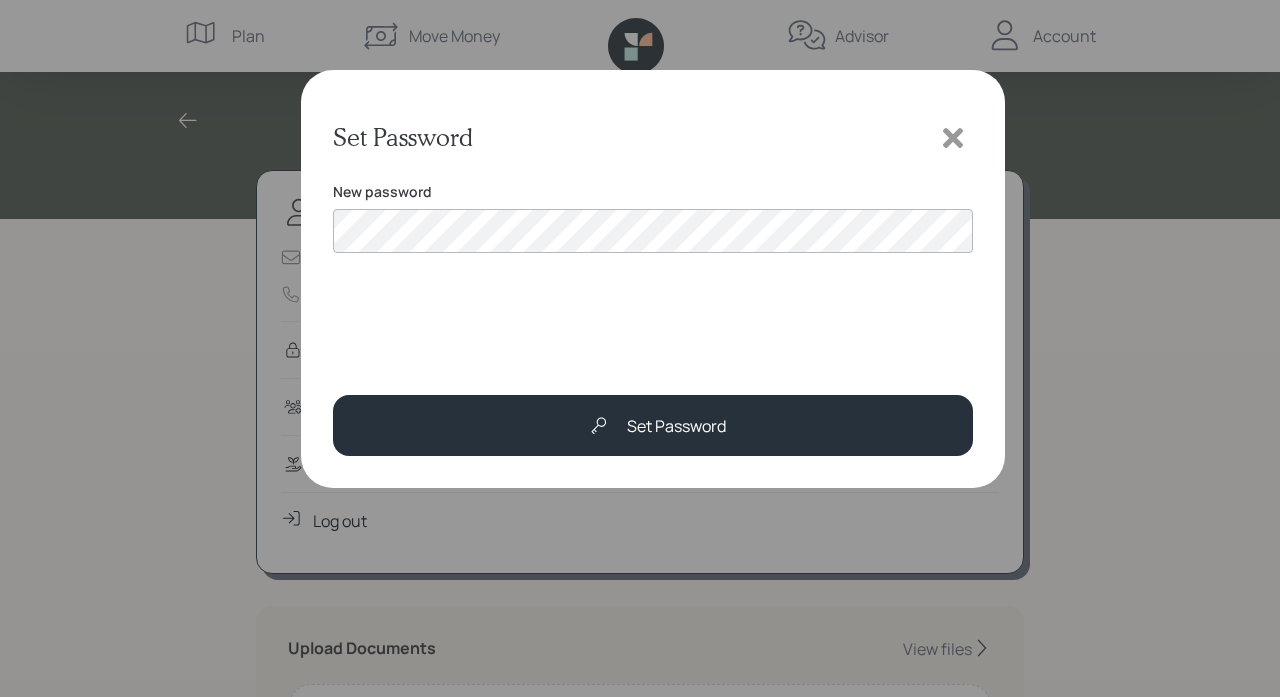 click on "New password" at bounding box center [653, 268] 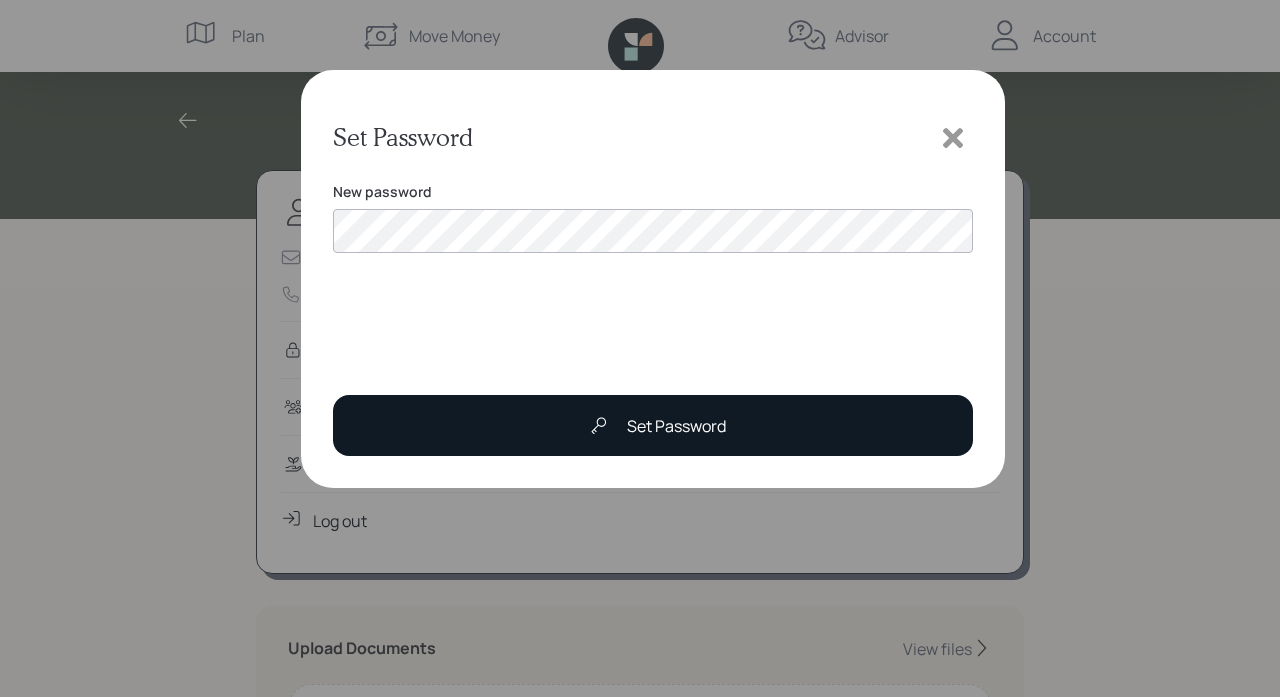 click on "Set Password" at bounding box center (653, 425) 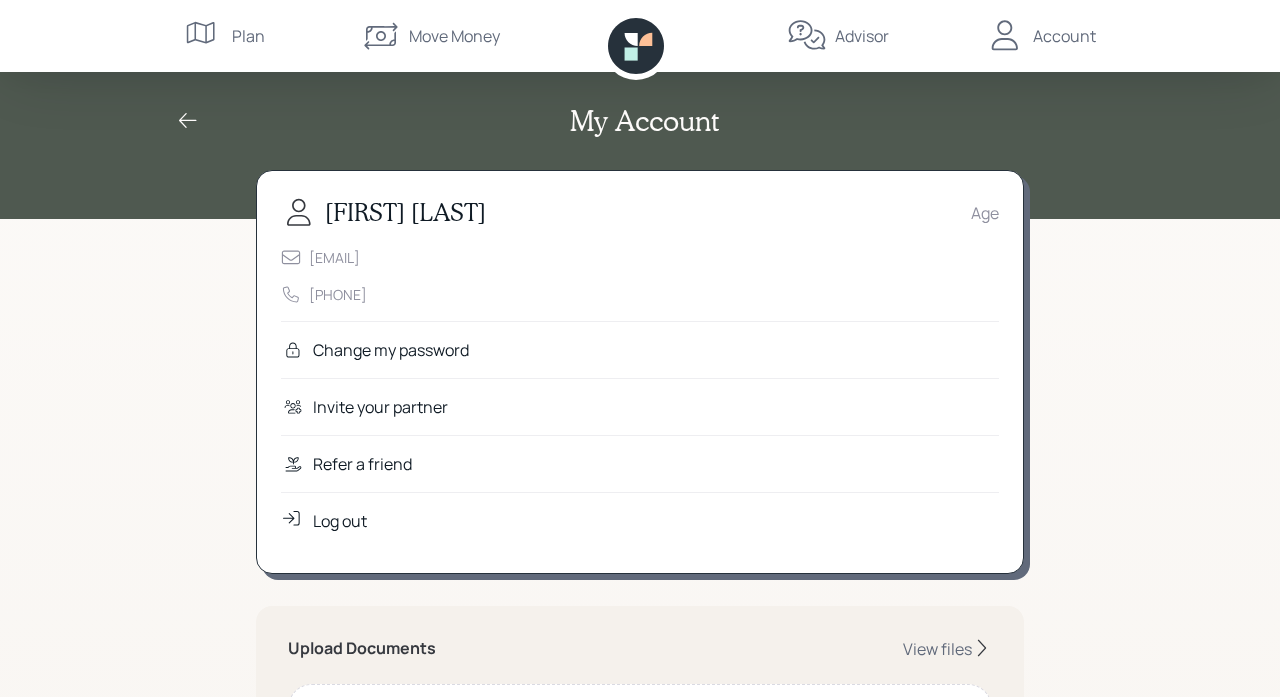 click on "Invite your partner" at bounding box center (380, 407) 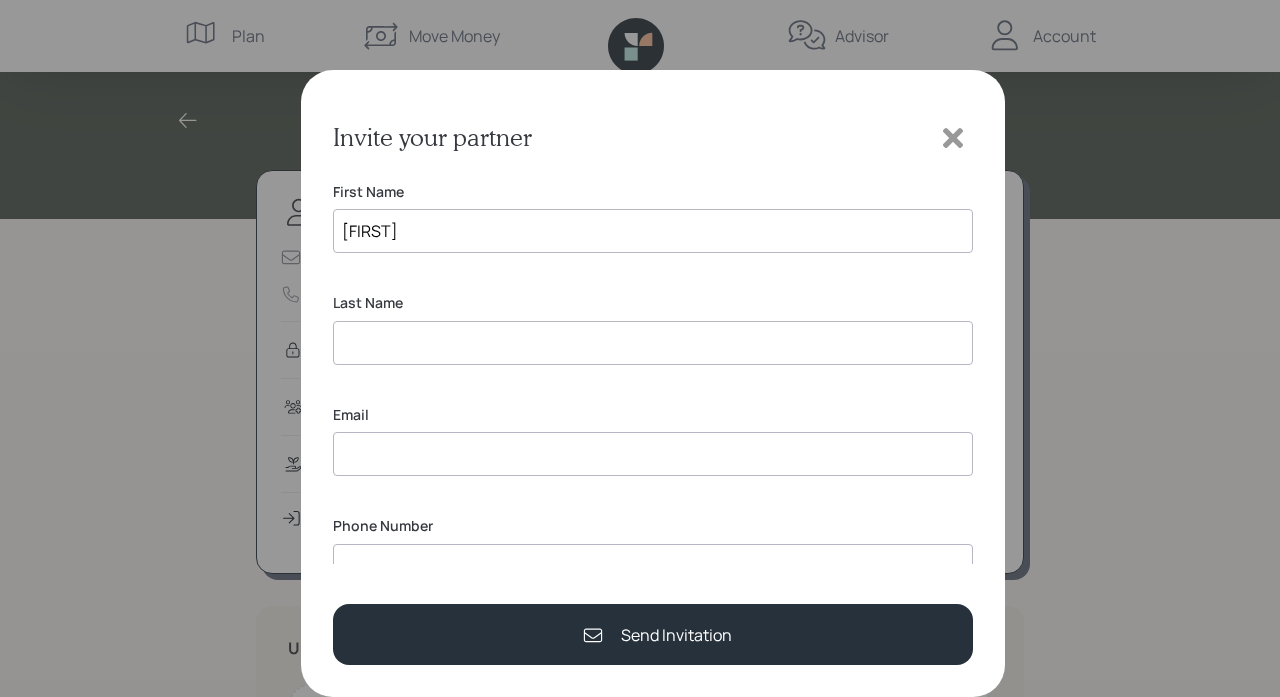 type on "[FIRST]" 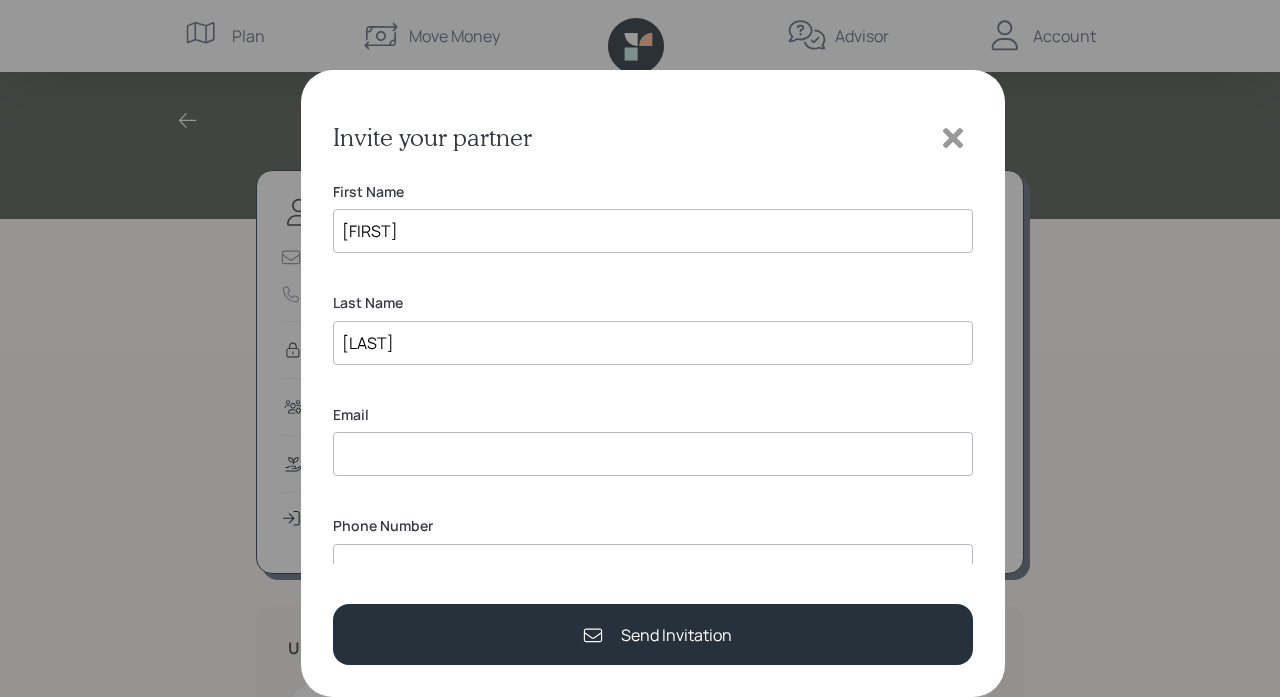 type on "[LAST]" 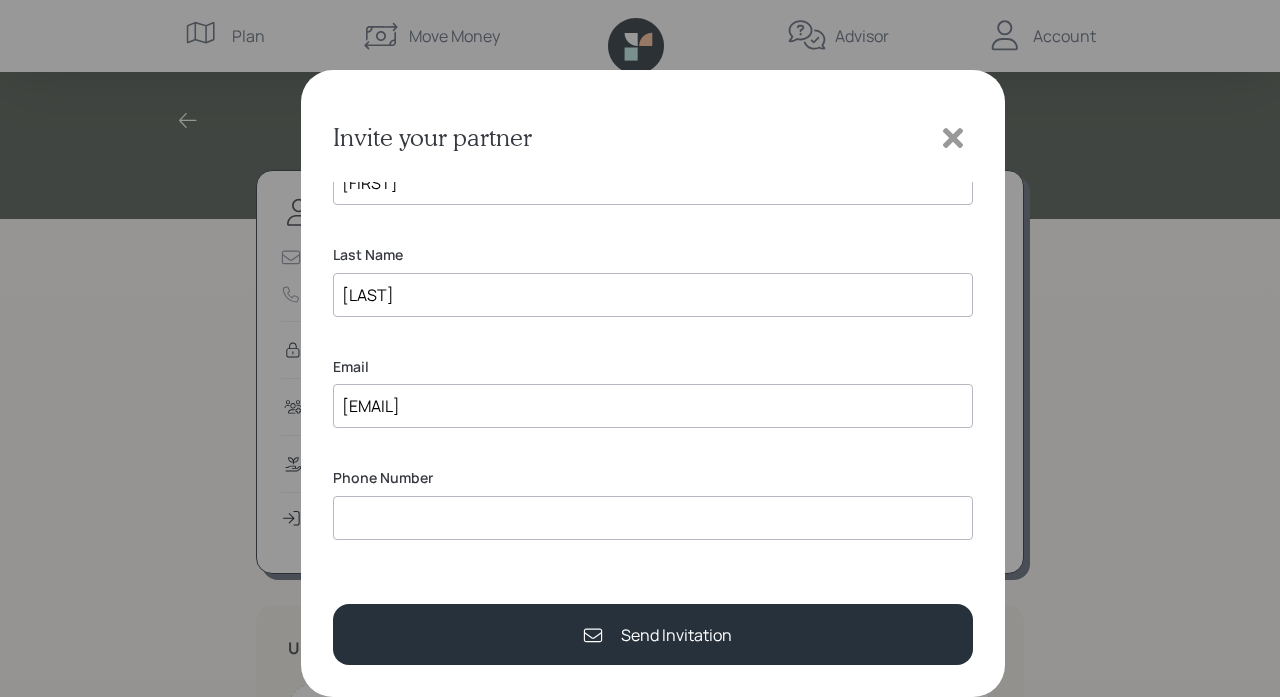 scroll, scrollTop: 47, scrollLeft: 0, axis: vertical 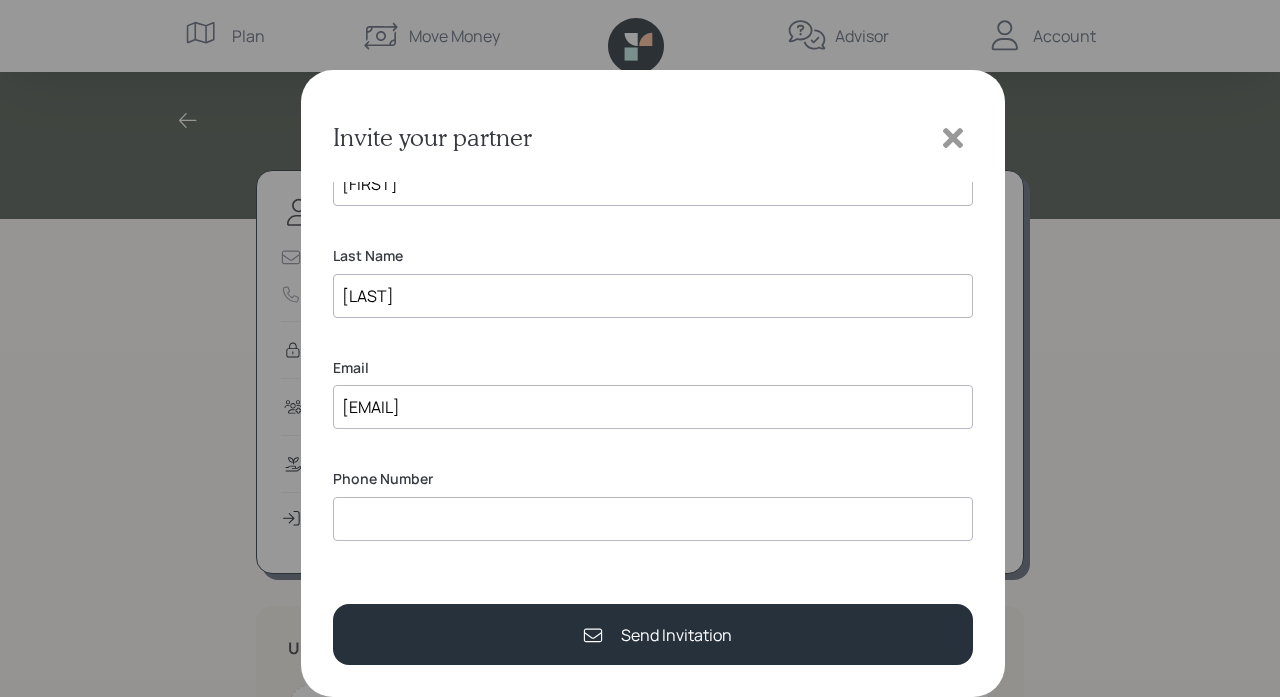 type on "[EMAIL]" 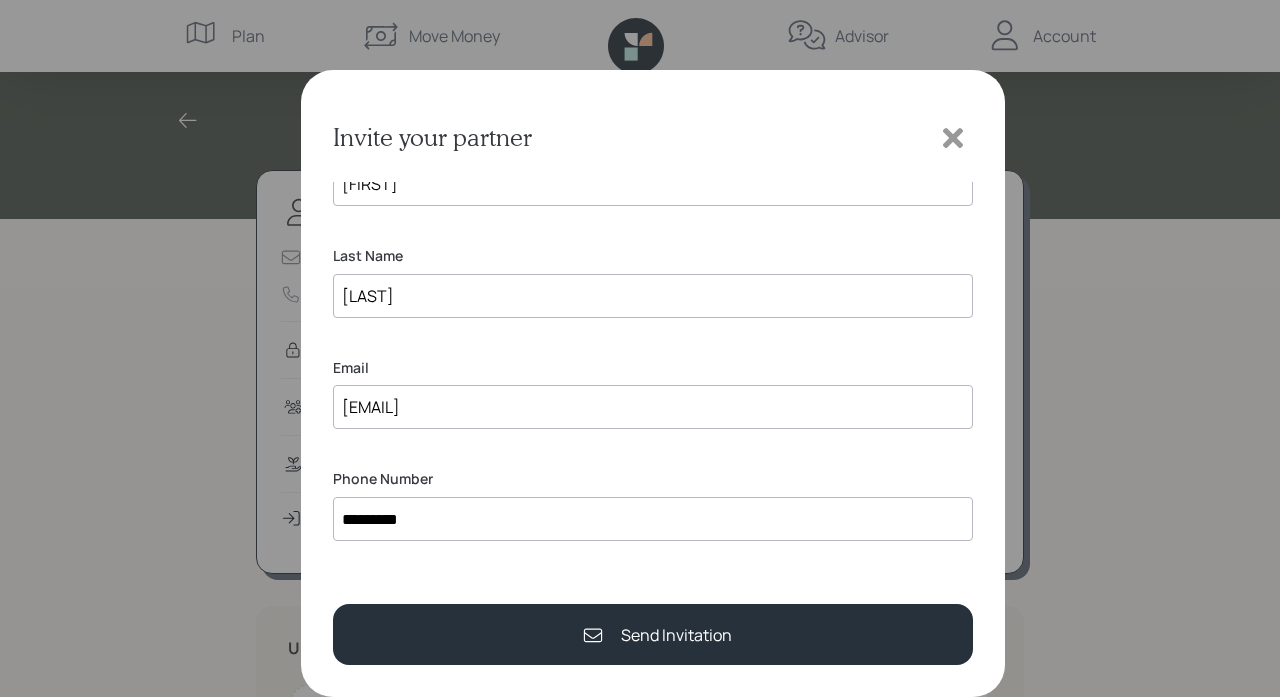 type on "**********" 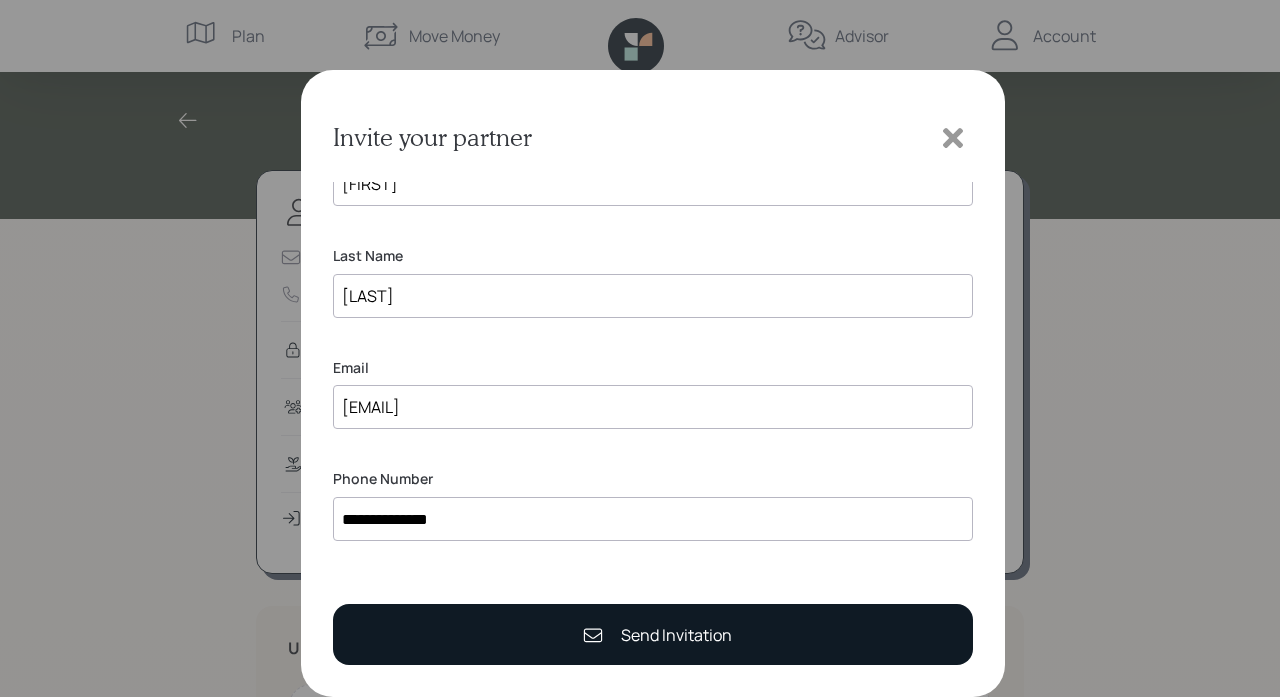 click on "Send Invitation" at bounding box center (676, 635) 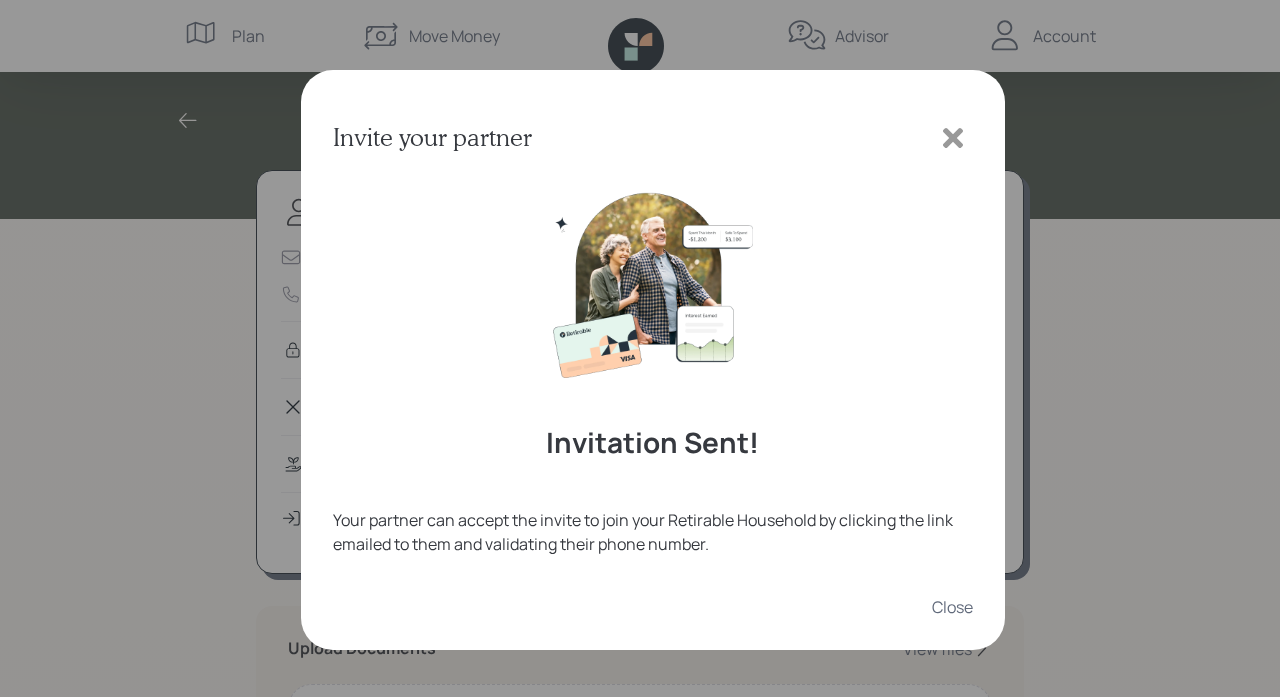 scroll, scrollTop: 0, scrollLeft: 0, axis: both 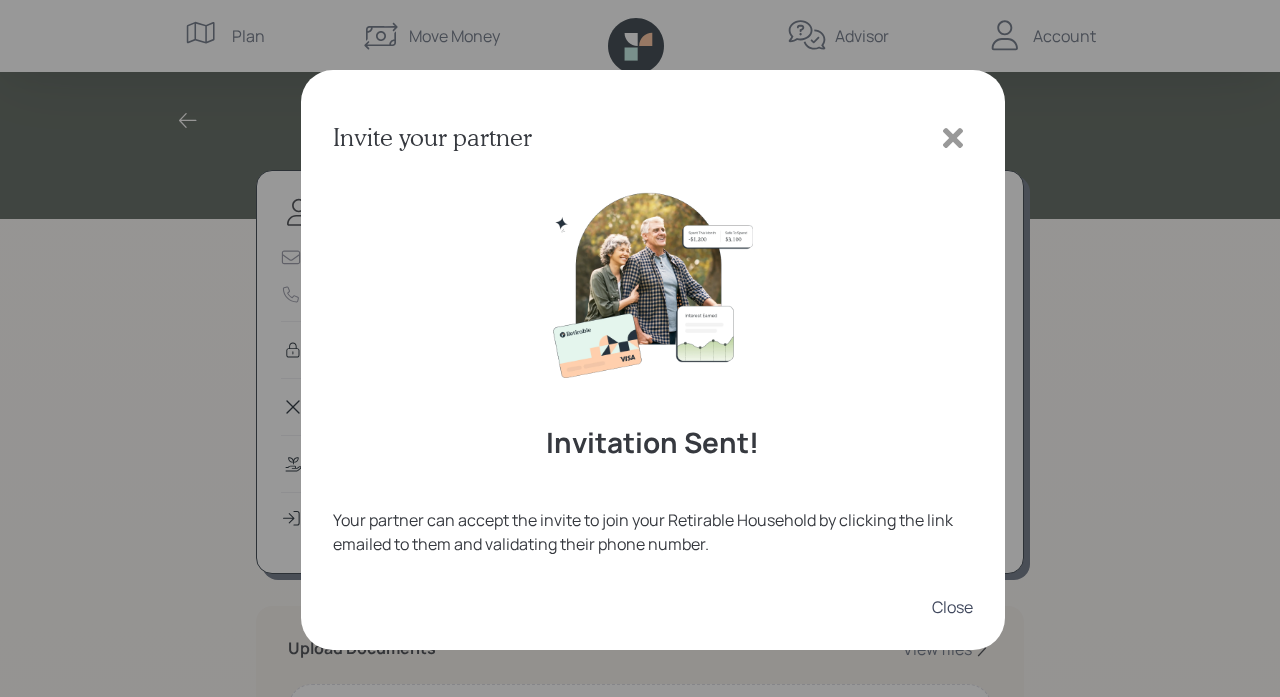 click on "Close" at bounding box center [952, 607] 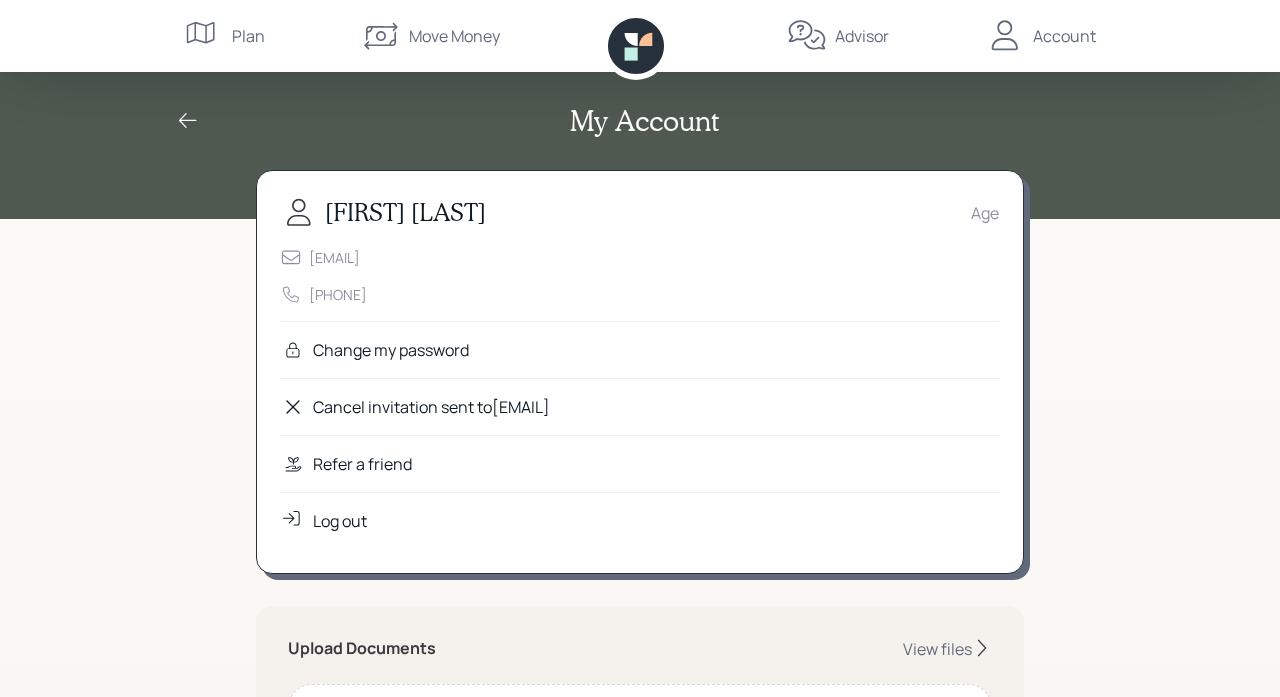 click on "Plan" at bounding box center [248, 36] 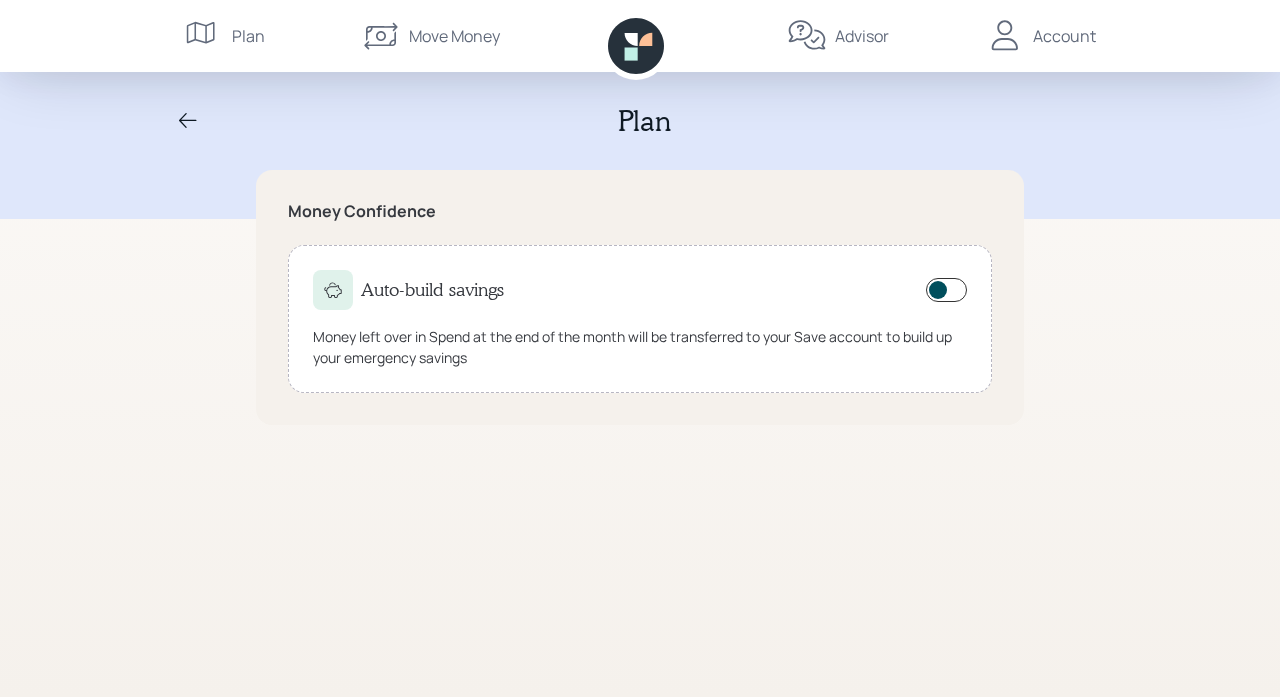 click 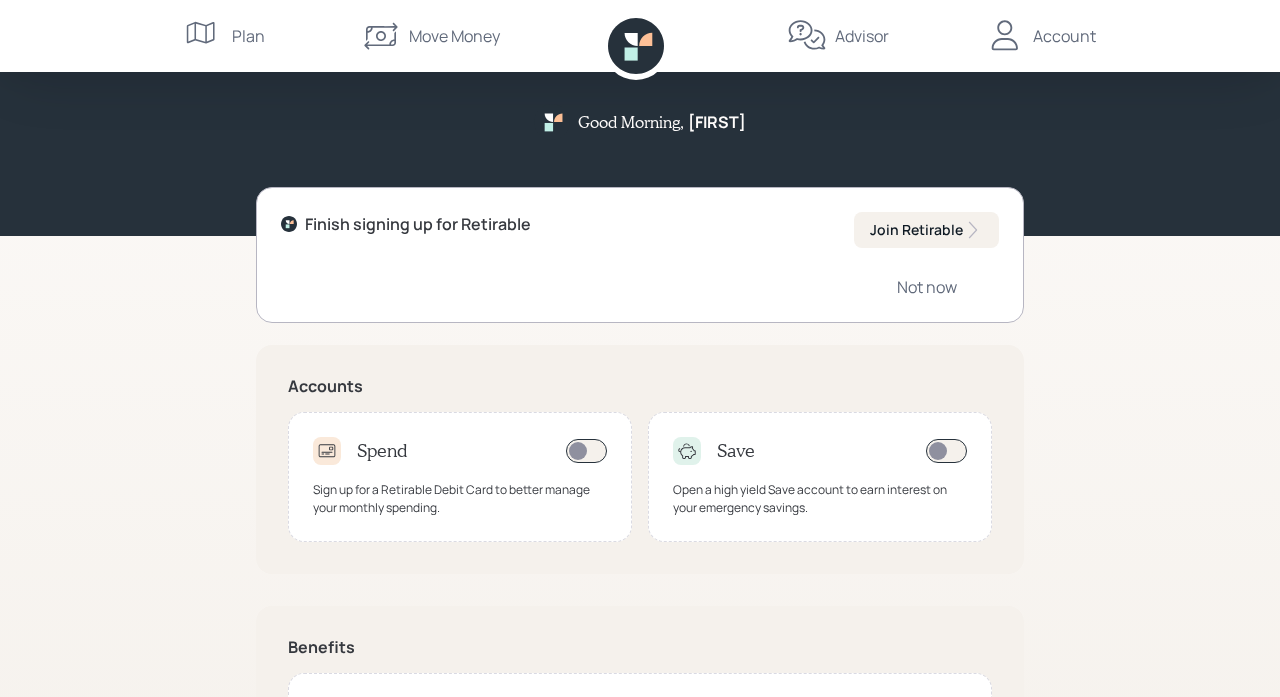 click on "Join Retirable" at bounding box center (926, 230) 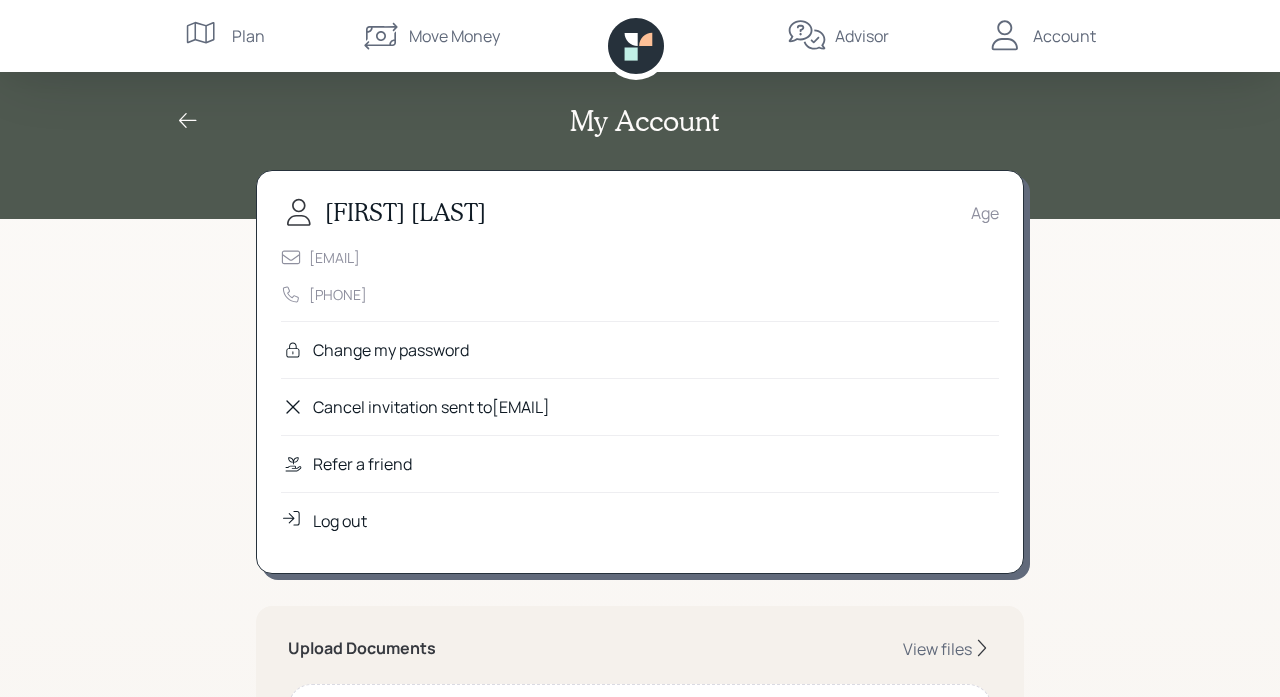 click on "[FIRST]   [LAST]" at bounding box center (405, 212) 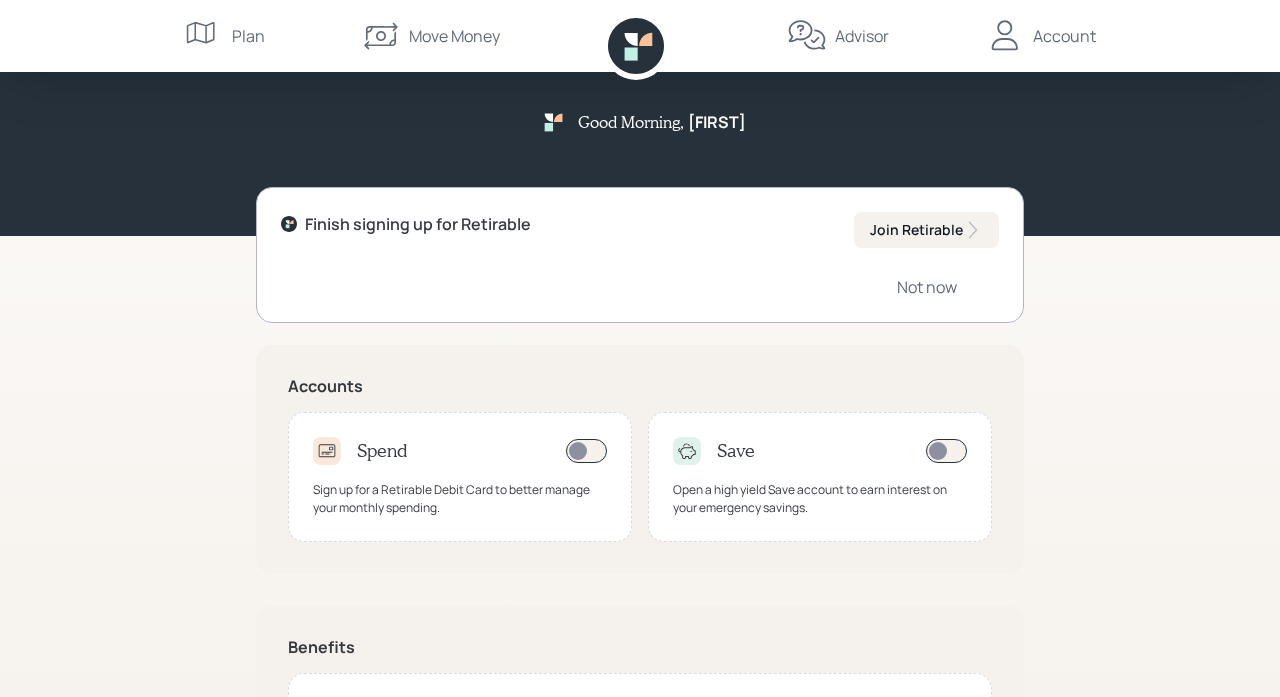 scroll, scrollTop: 0, scrollLeft: 0, axis: both 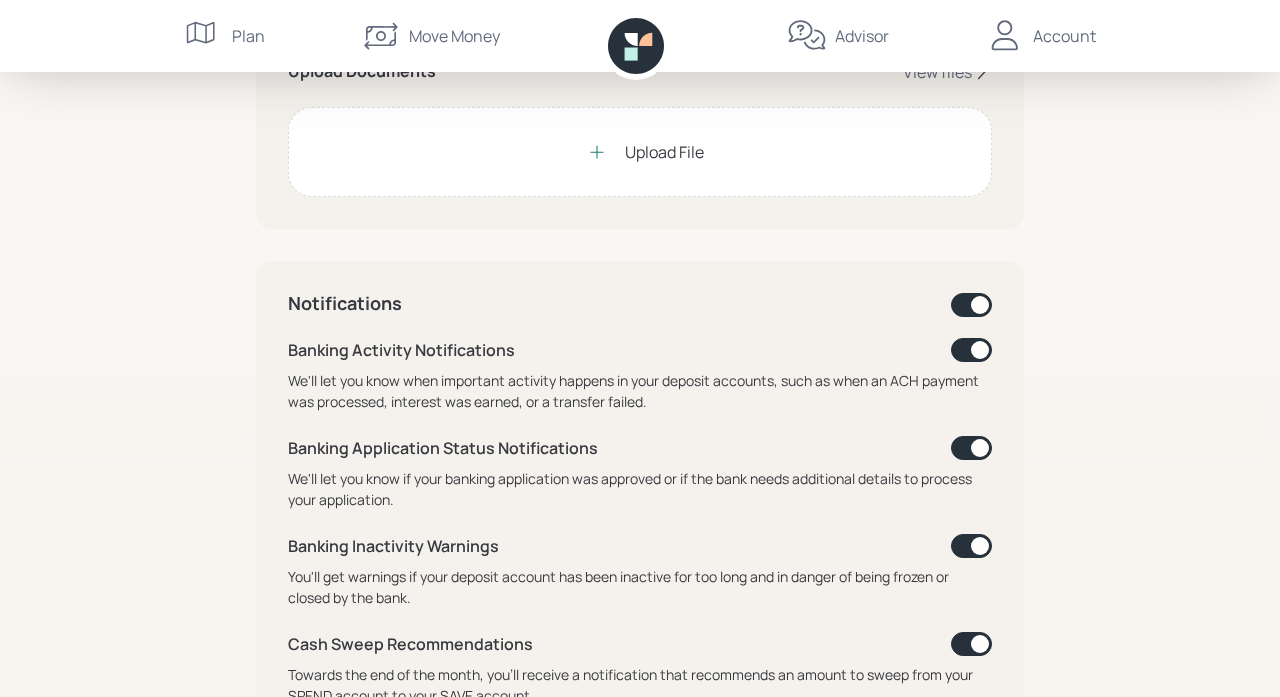 click on "Upload File" at bounding box center (664, 152) 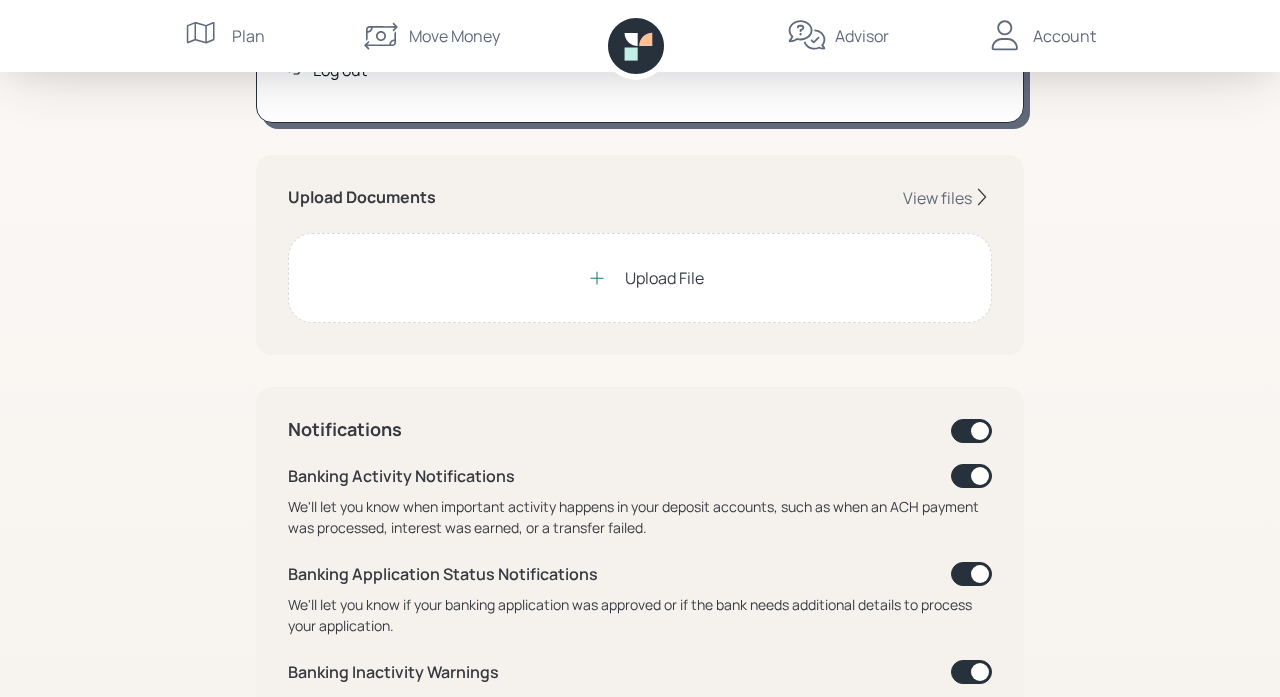 scroll, scrollTop: 452, scrollLeft: 0, axis: vertical 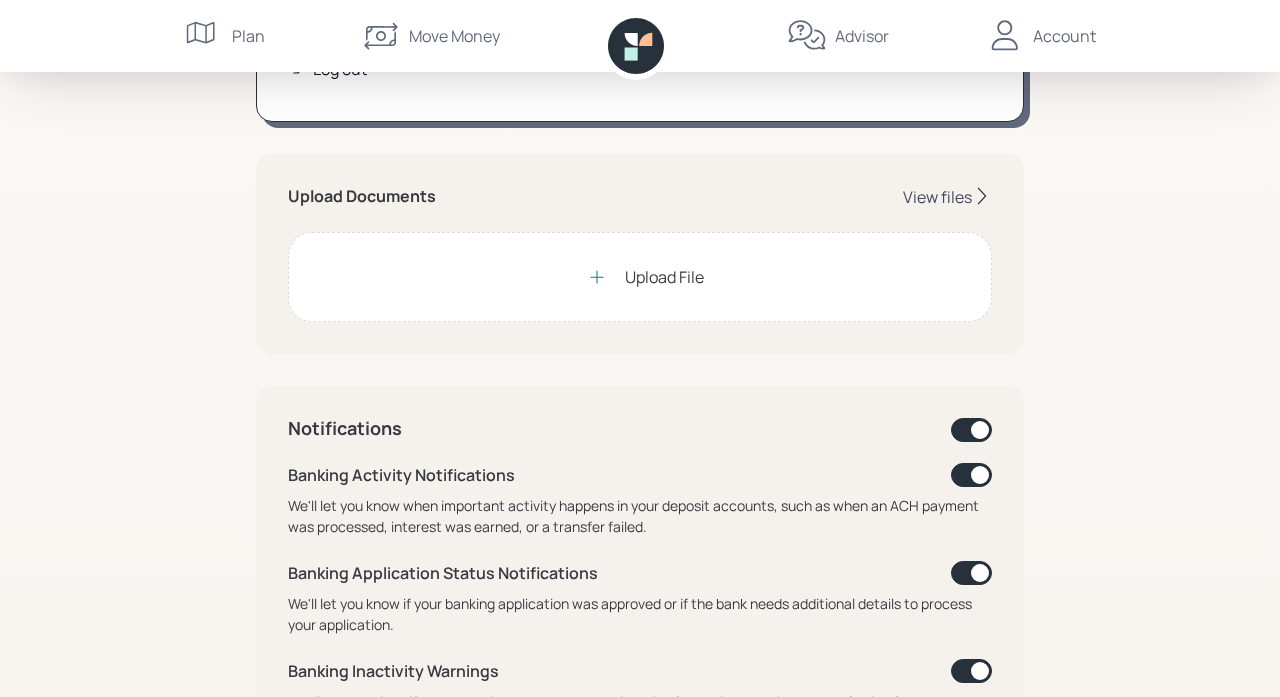 click on "View files" at bounding box center (937, 197) 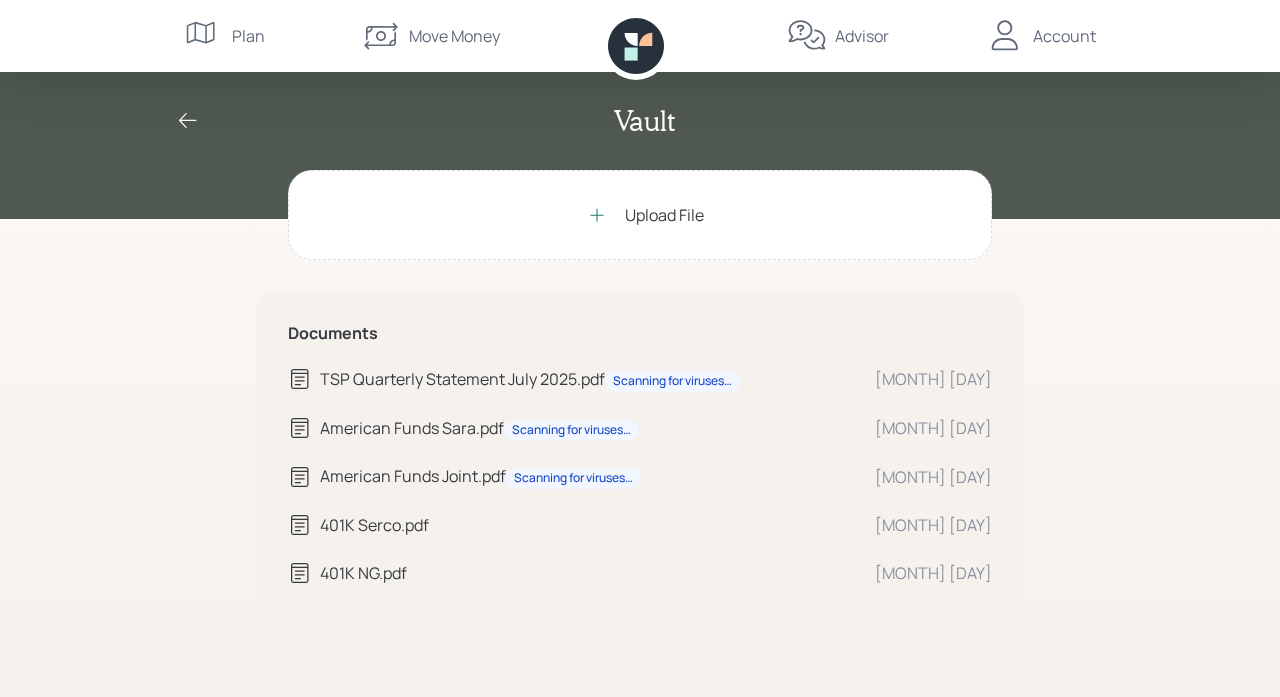 scroll, scrollTop: 0, scrollLeft: 0, axis: both 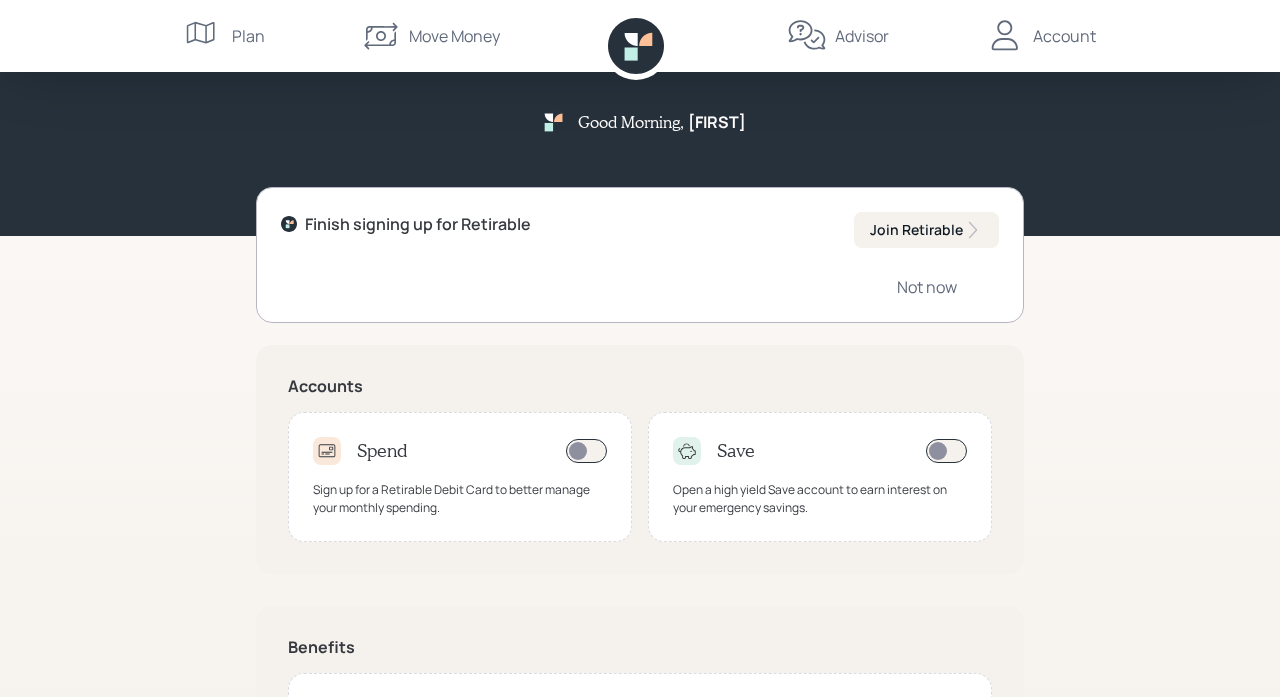 click on "Join Retirable" at bounding box center (926, 230) 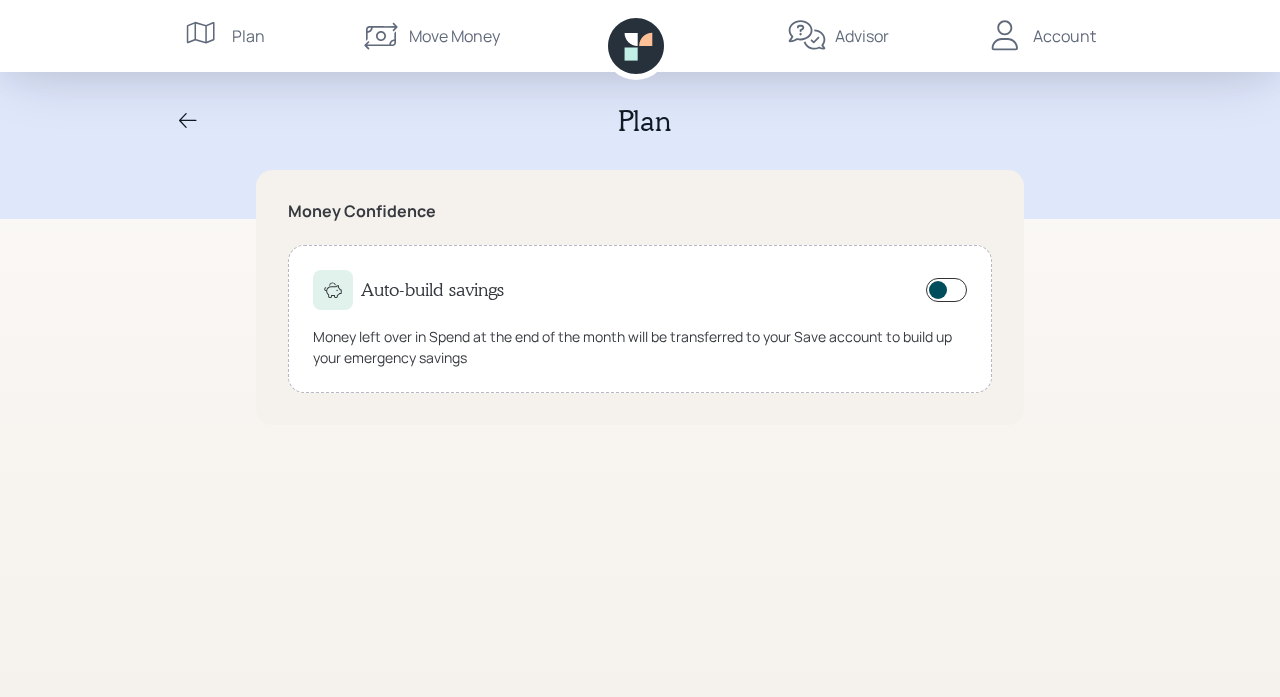 click 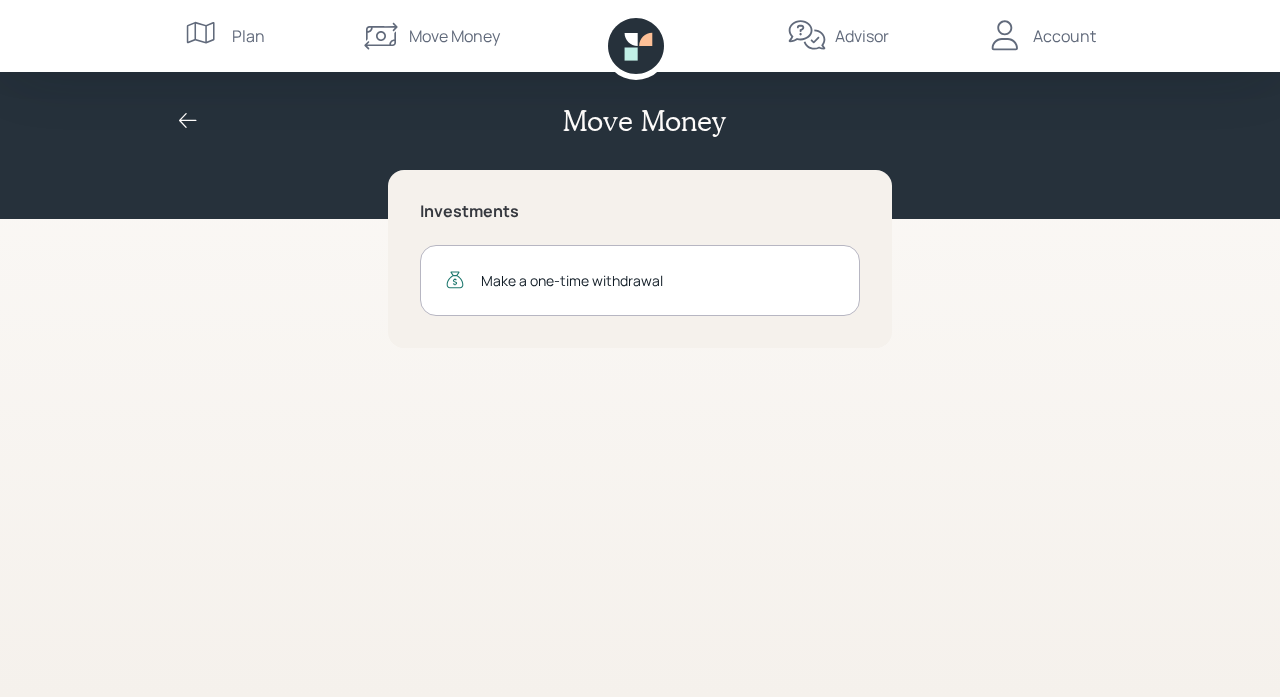 click on "Advisor" at bounding box center (862, 36) 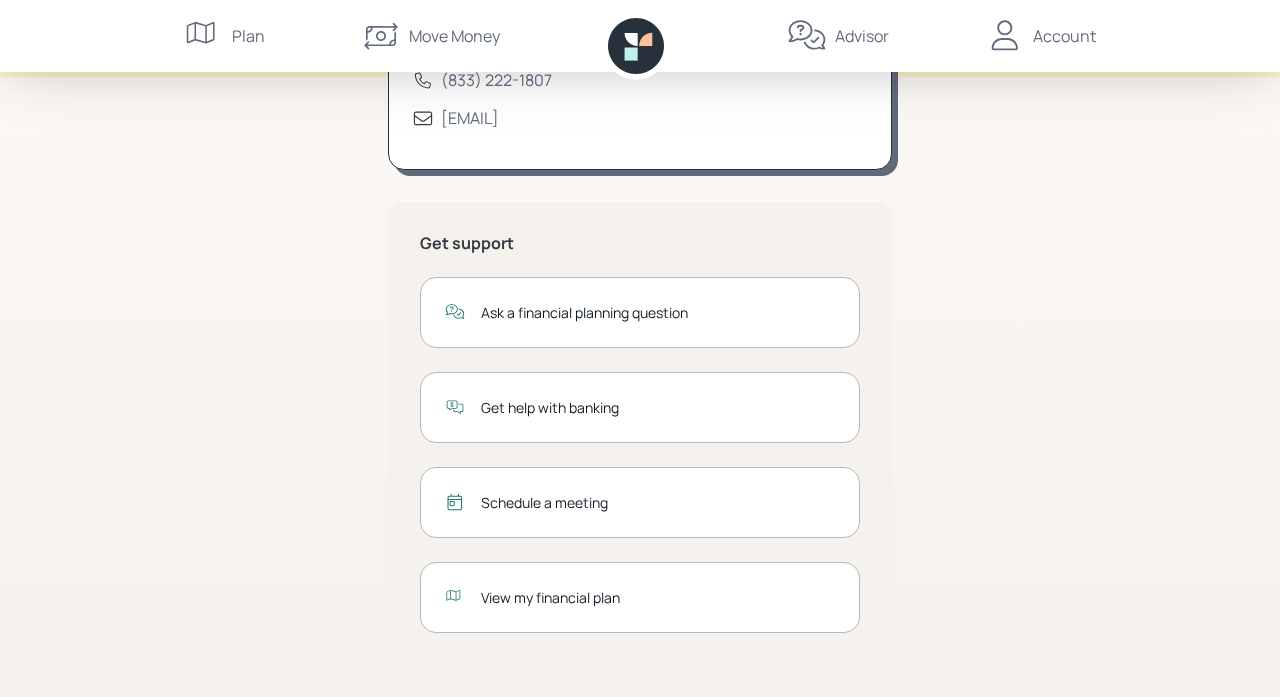 scroll, scrollTop: 141, scrollLeft: 0, axis: vertical 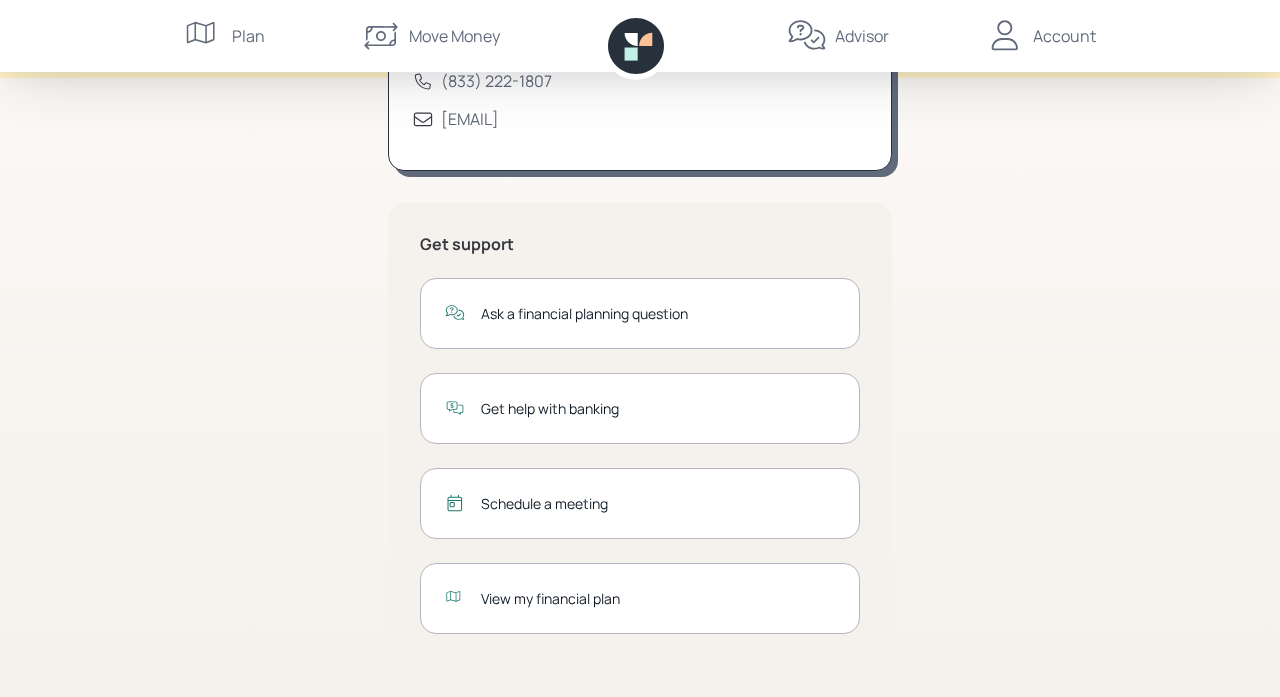 click on "Account" at bounding box center (1040, 36) 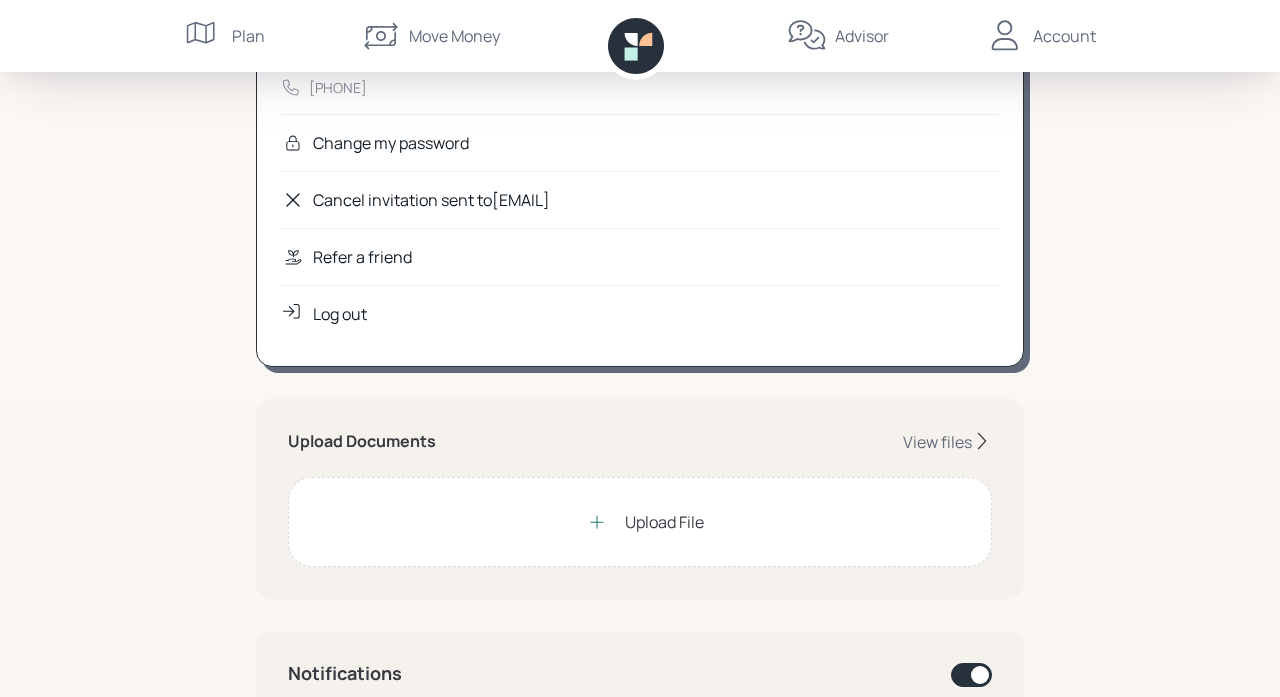 scroll, scrollTop: 273, scrollLeft: 0, axis: vertical 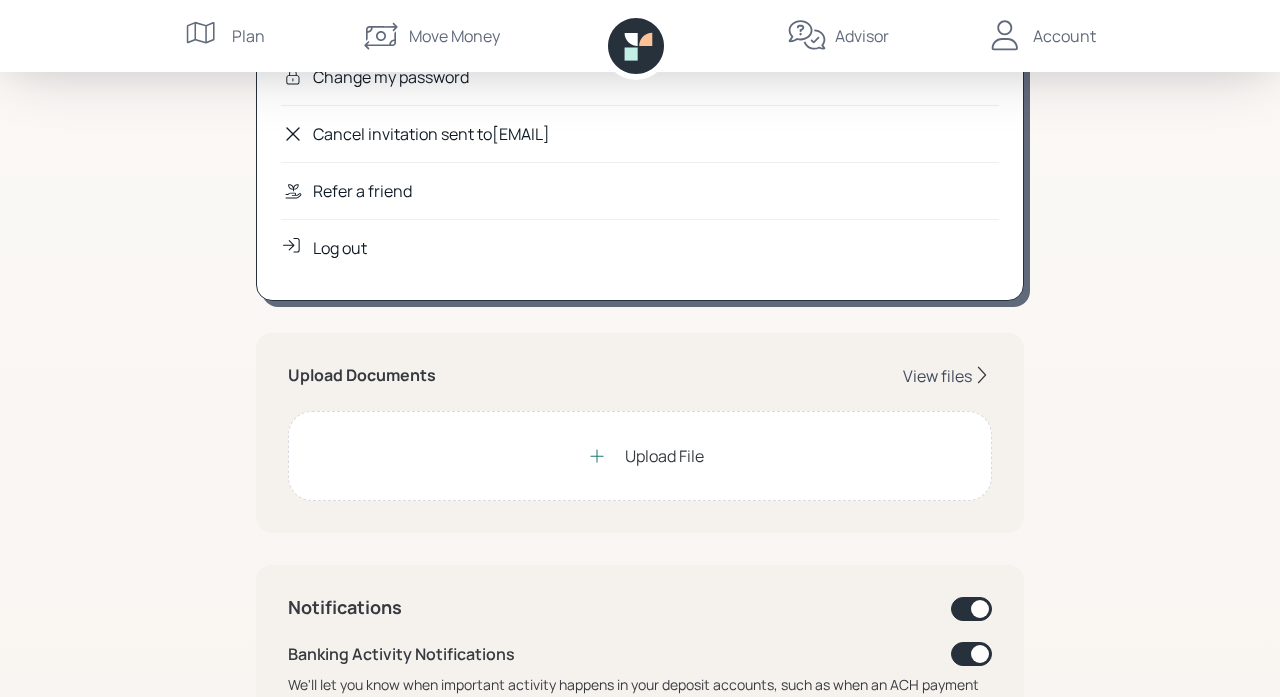 click on "View files" at bounding box center (937, 376) 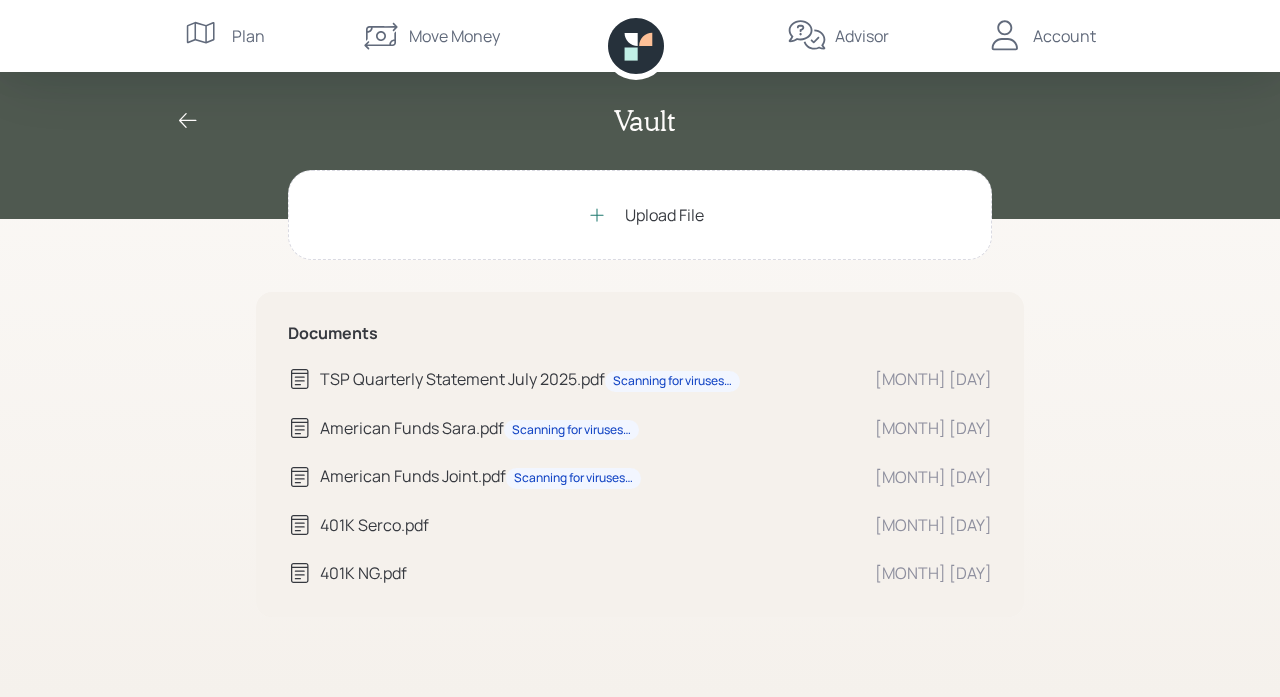scroll, scrollTop: 0, scrollLeft: 0, axis: both 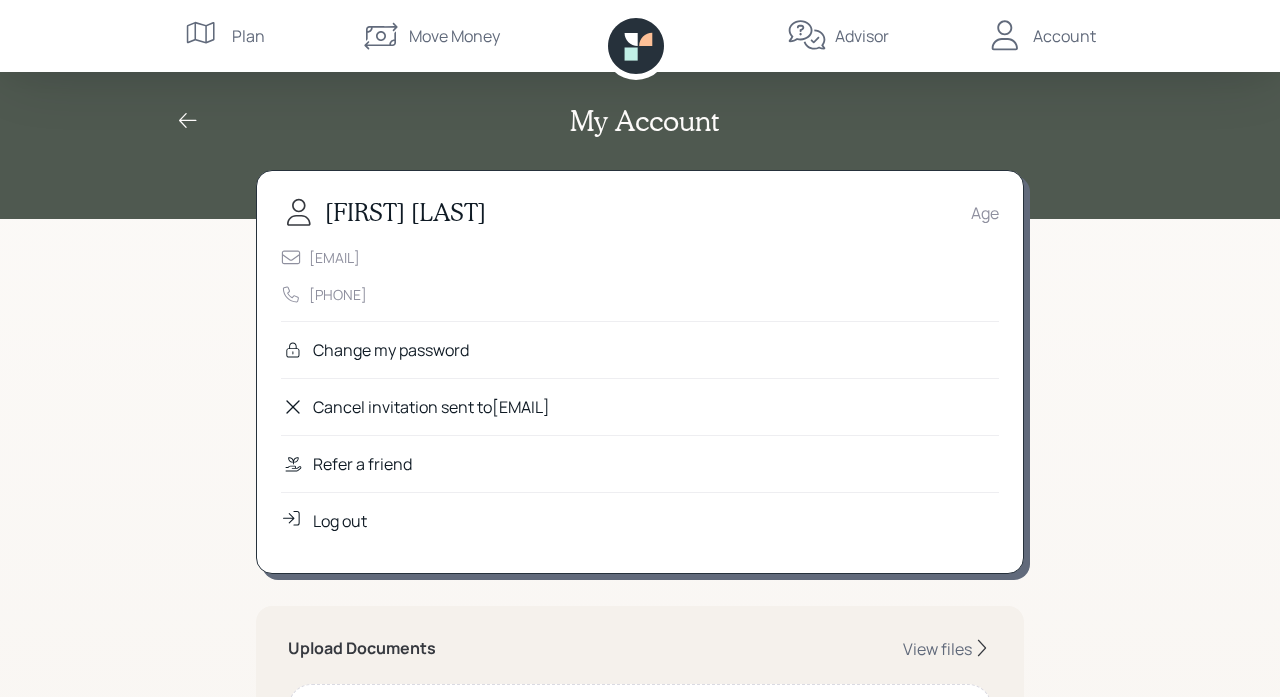 click on "Log out" at bounding box center [340, 521] 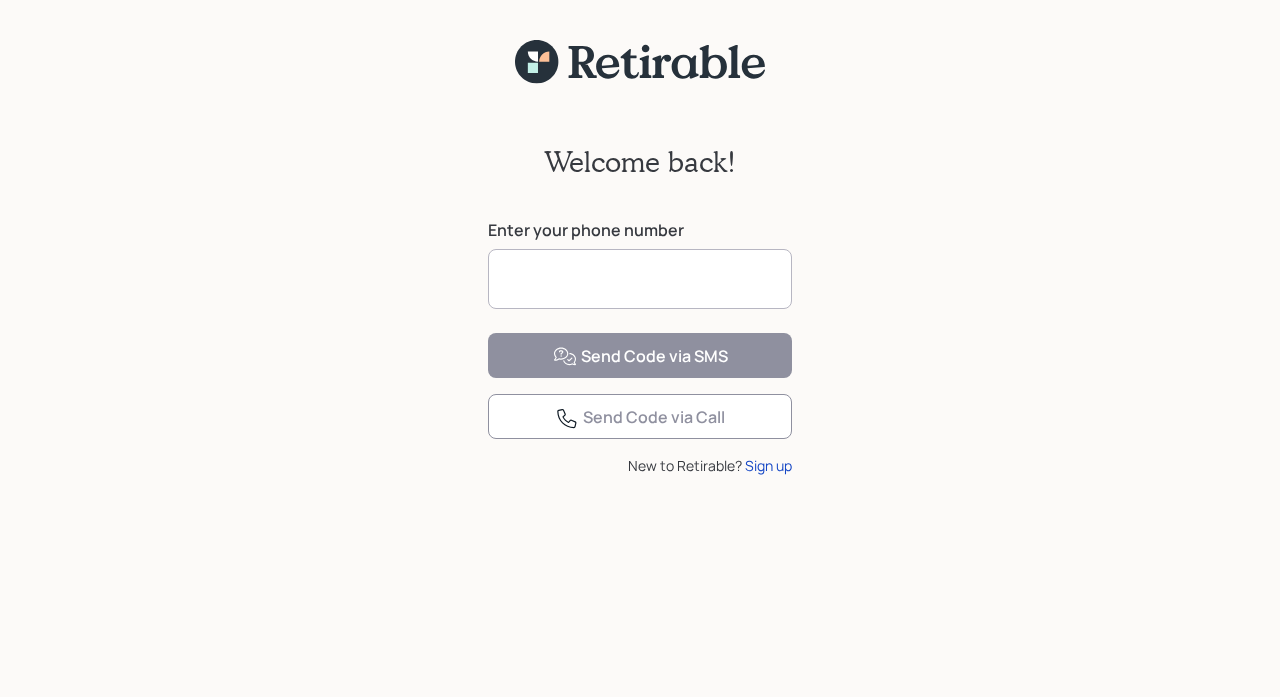 scroll, scrollTop: 0, scrollLeft: 0, axis: both 